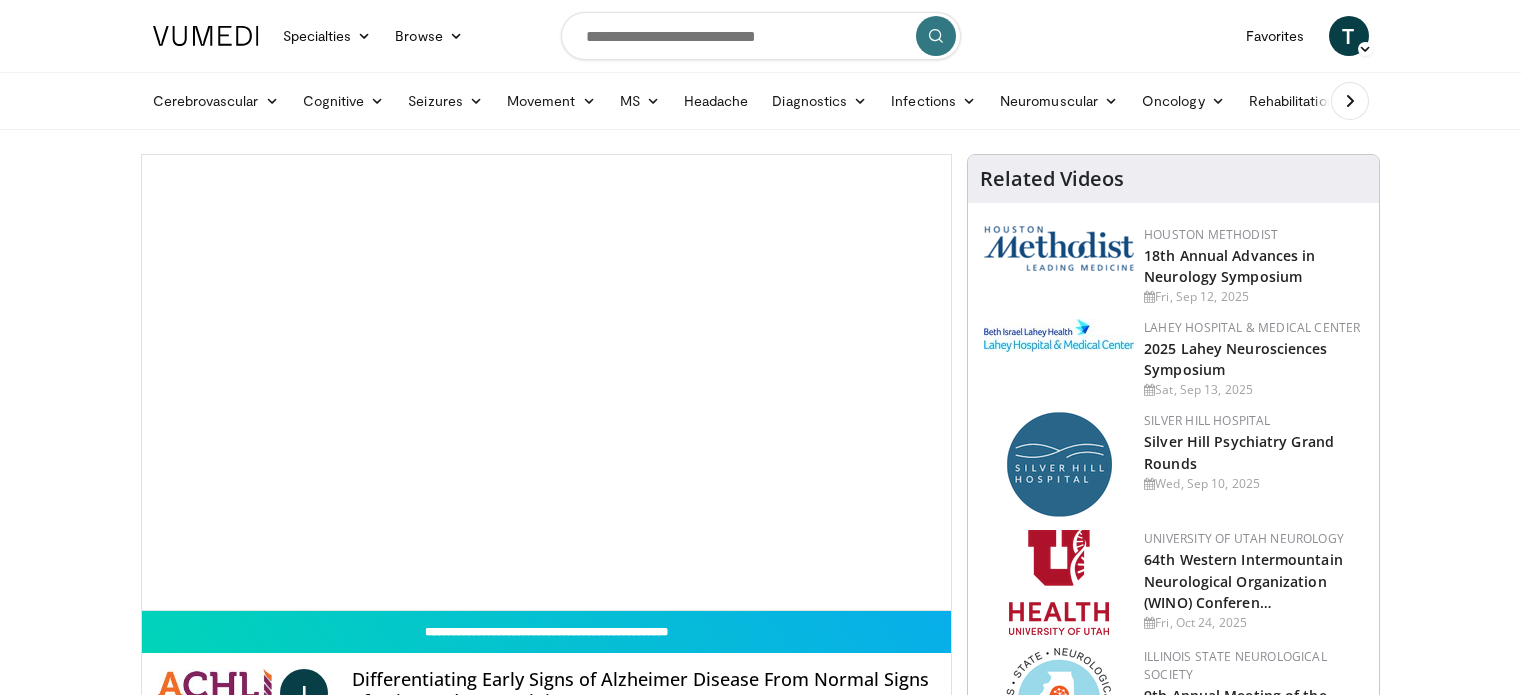 scroll, scrollTop: 0, scrollLeft: 0, axis: both 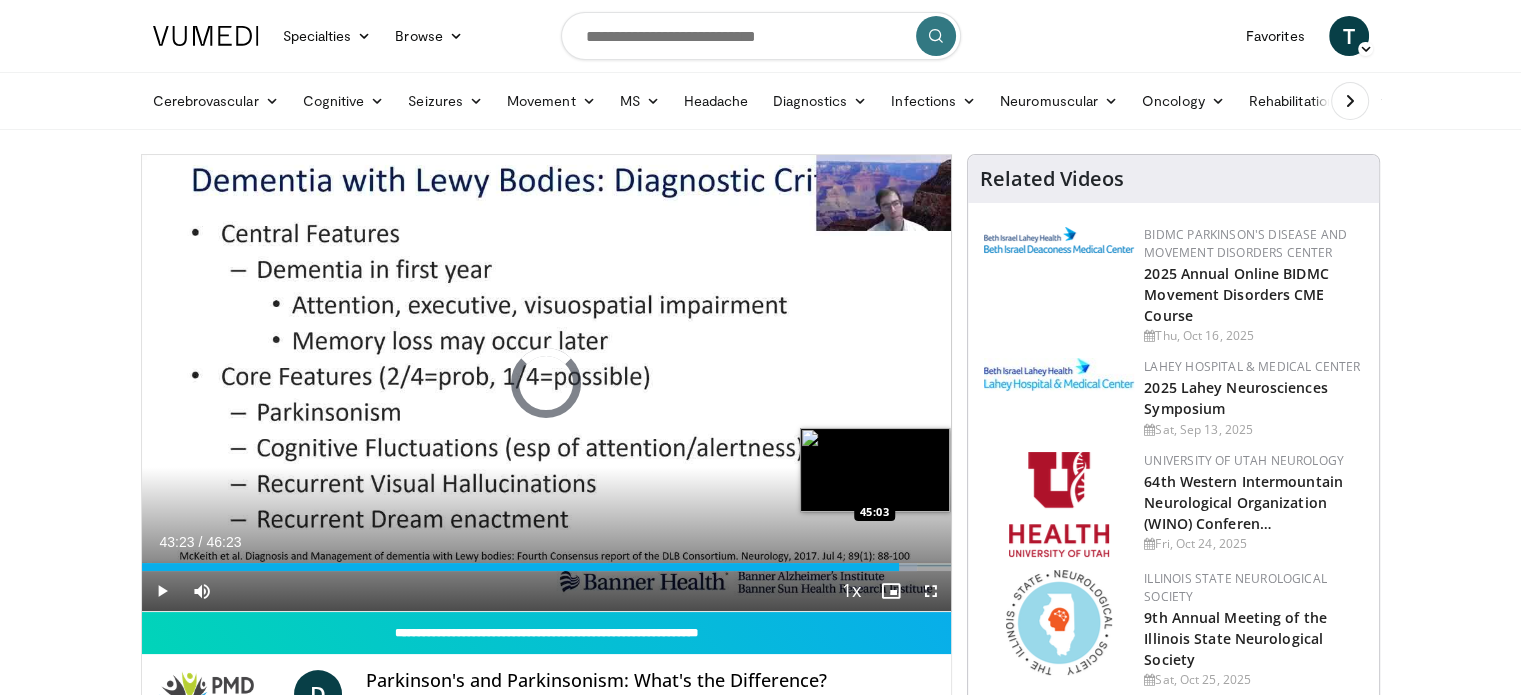 click on "Loaded :  95.79% 43:23 45:03" at bounding box center (547, 567) 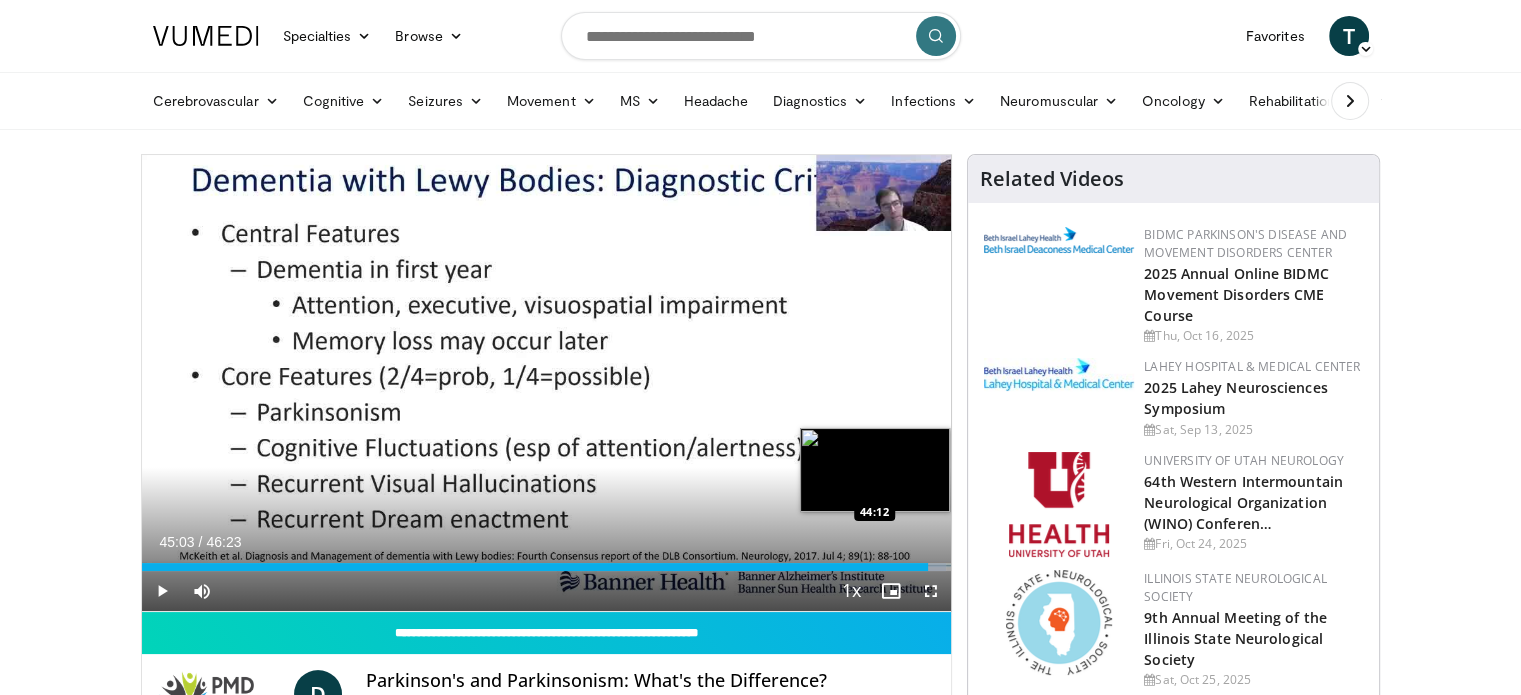 click on "Loaded :  99.38% 45:03 44:12" at bounding box center [547, 561] 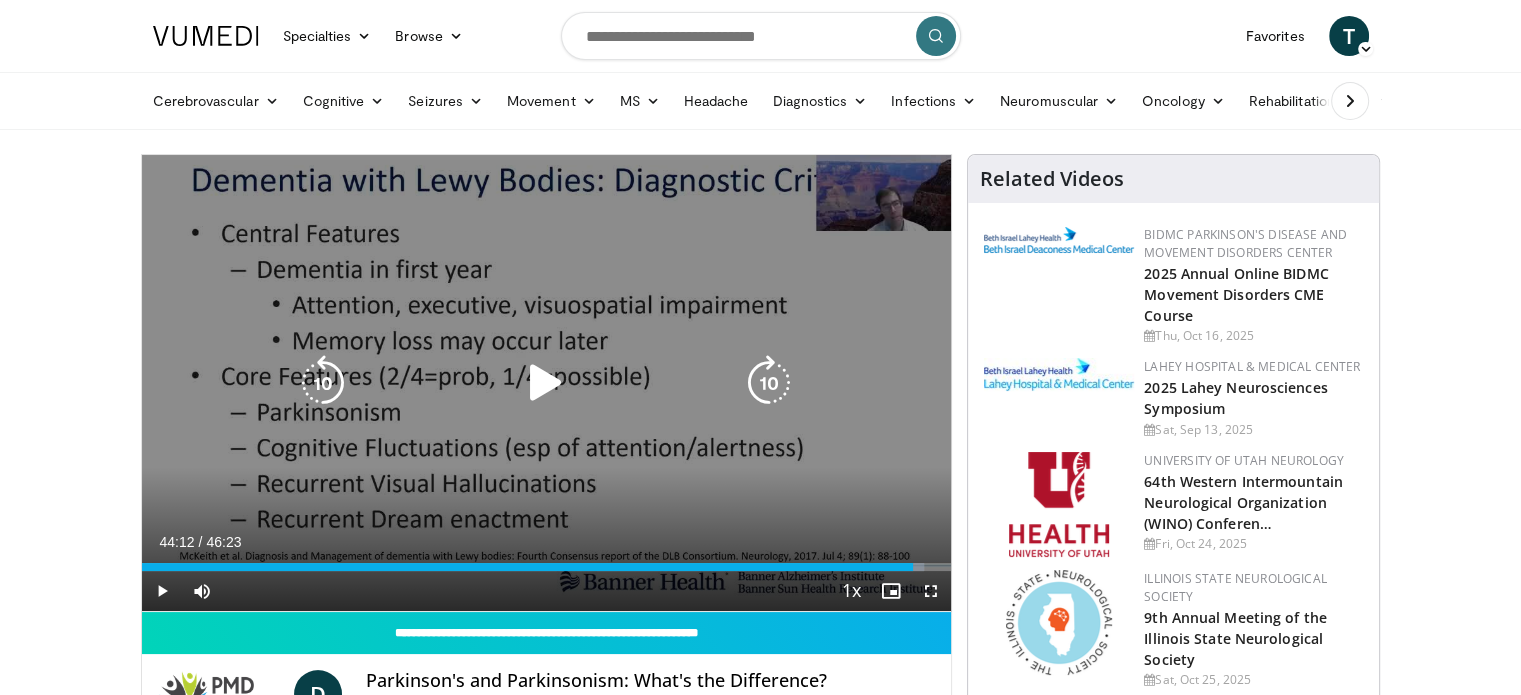 click at bounding box center (769, 383) 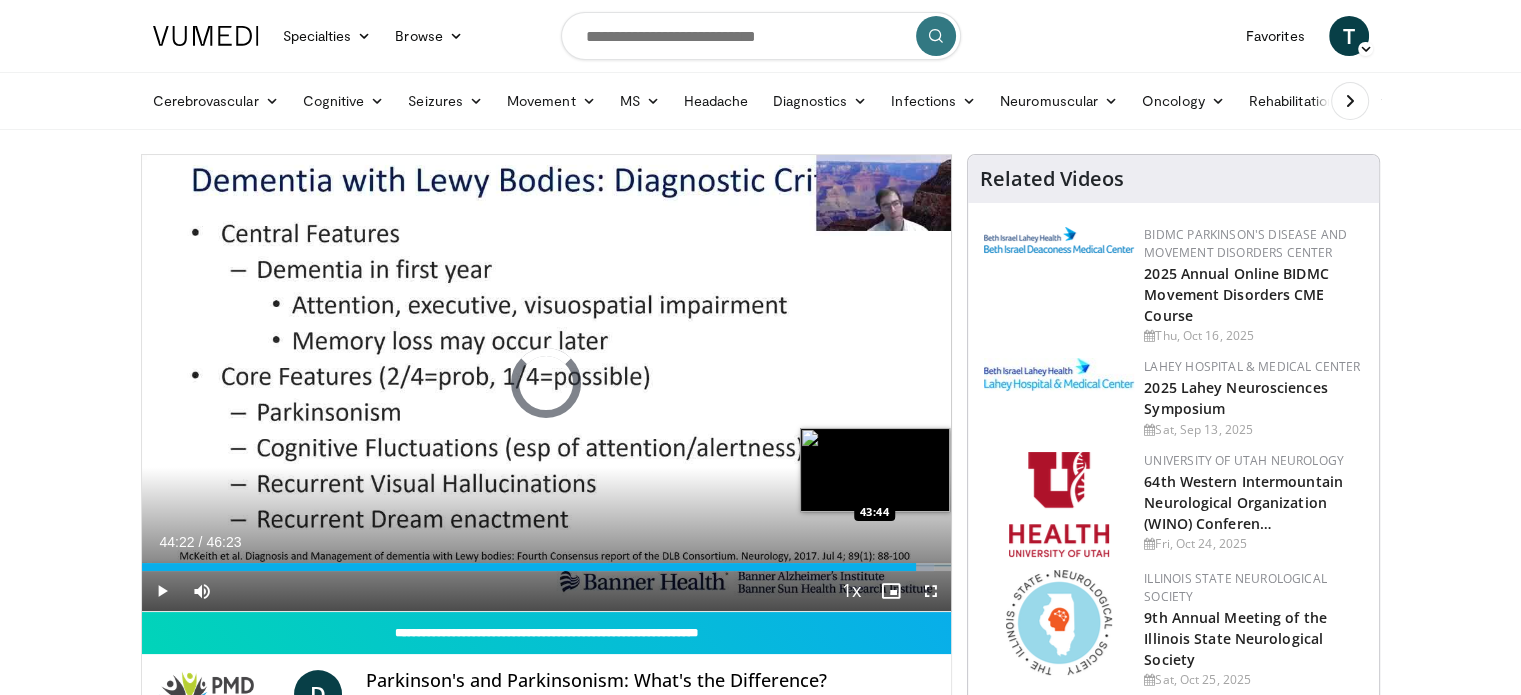 click on "Loaded :  97.94% 44:22 43:44" at bounding box center (547, 561) 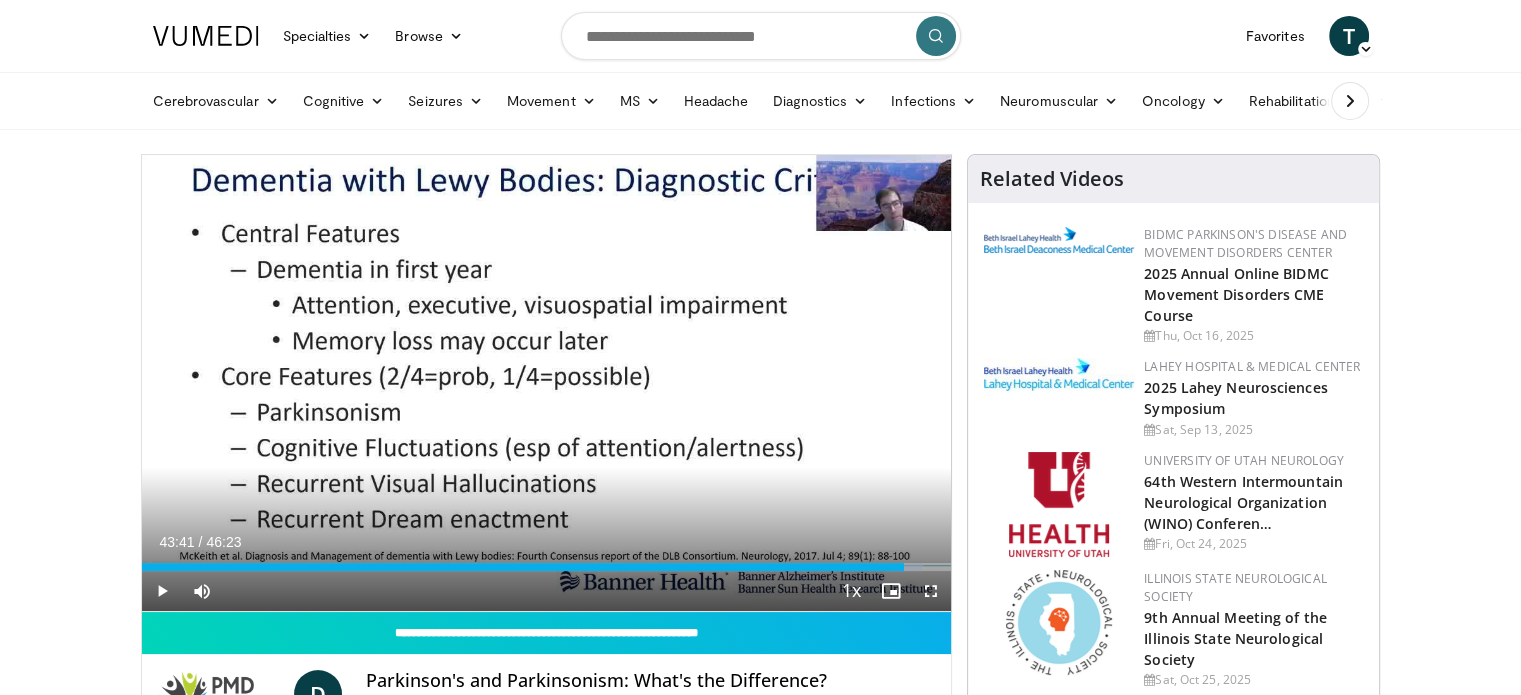 click on "Specialties
Adult & Family Medicine
Allergy, Asthma, Immunology
Anesthesiology
Cardiology
Dental
Dermatology
Endocrinology
Gastroenterology & Hepatology
General Surgery
Hematology & Oncology
Infectious Disease
Nephrology
Neurology
Neurosurgery
Obstetrics & Gynecology
Ophthalmology
Oral Maxillofacial
Orthopaedics
Otolaryngology
Pediatrics
Plastic Surgery
Podiatry
Psychiatry
Pulmonology
Radiation Oncology
Radiology
Rheumatology
Urology" at bounding box center [760, 1806] 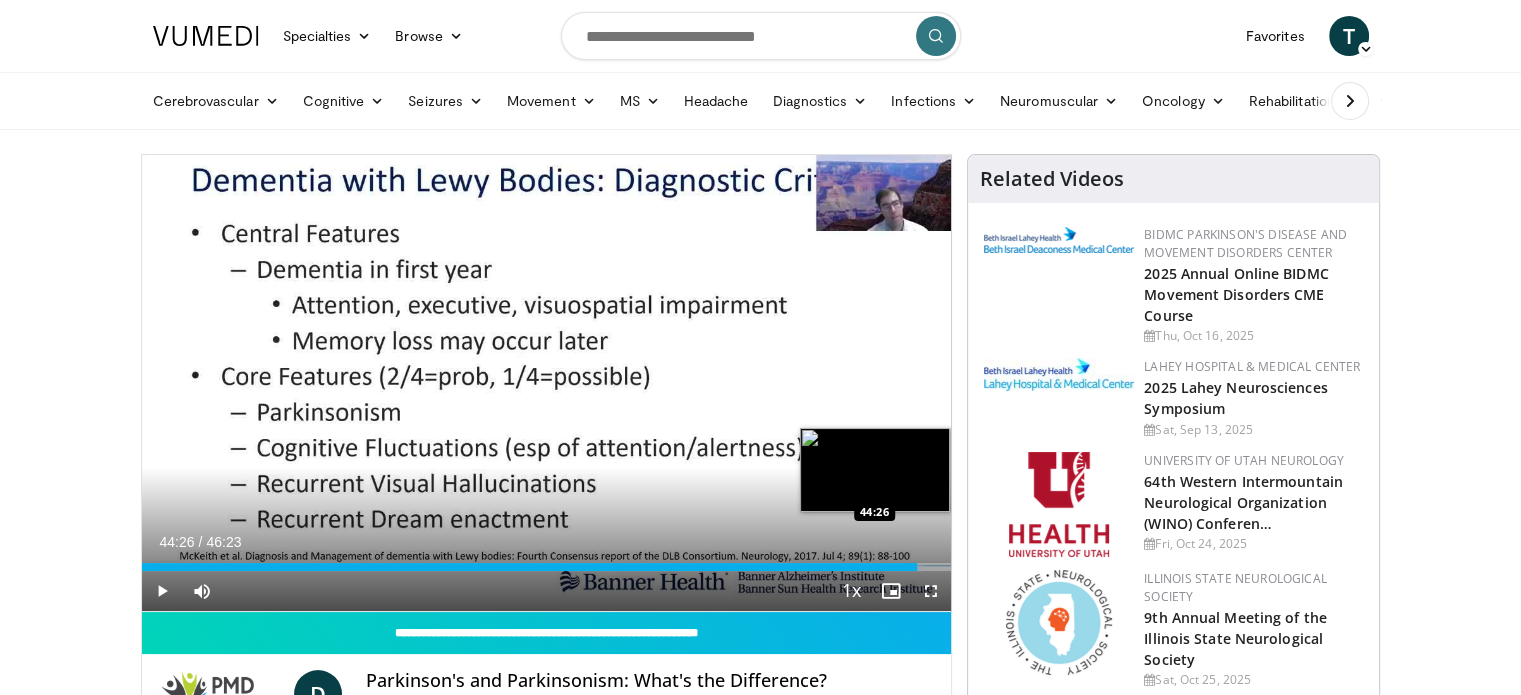 click on "Loaded :  96.51% 44:26 44:26" at bounding box center (547, 567) 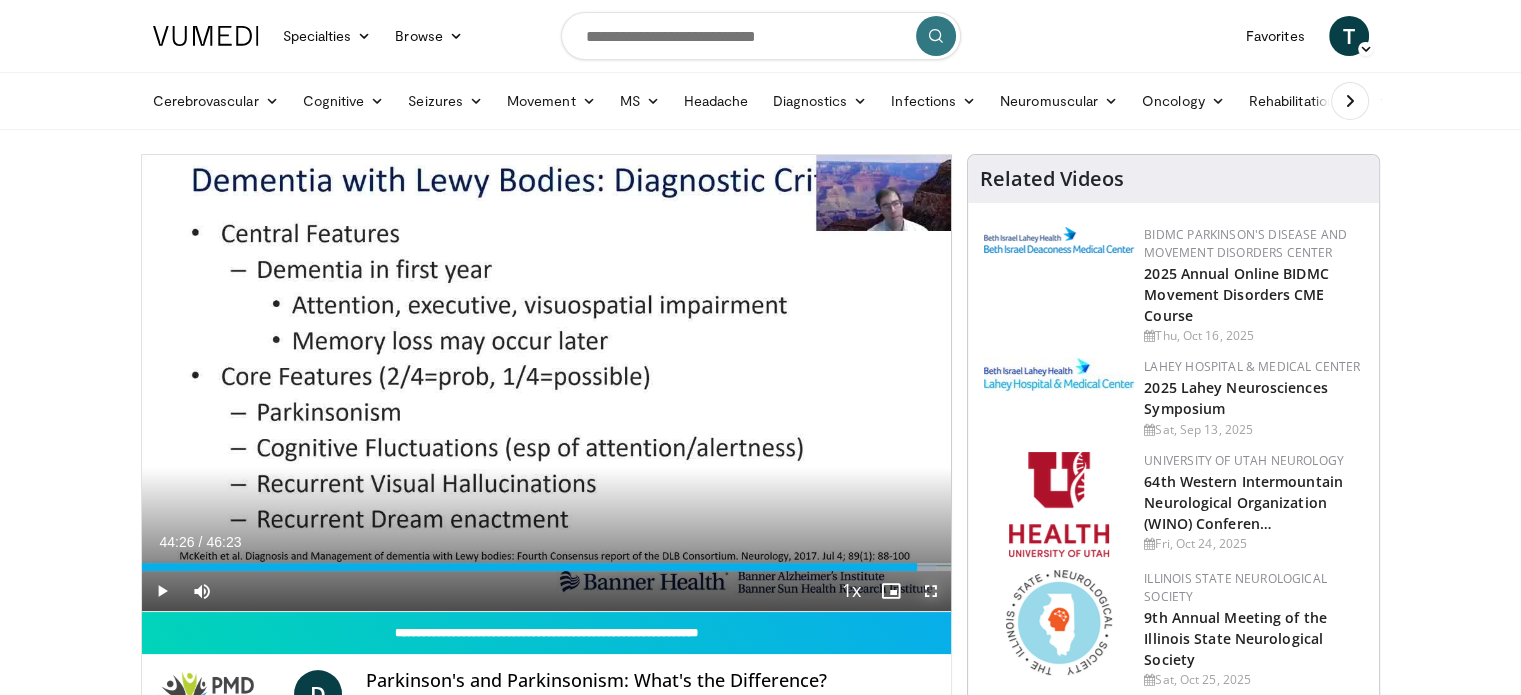 click at bounding box center (931, 591) 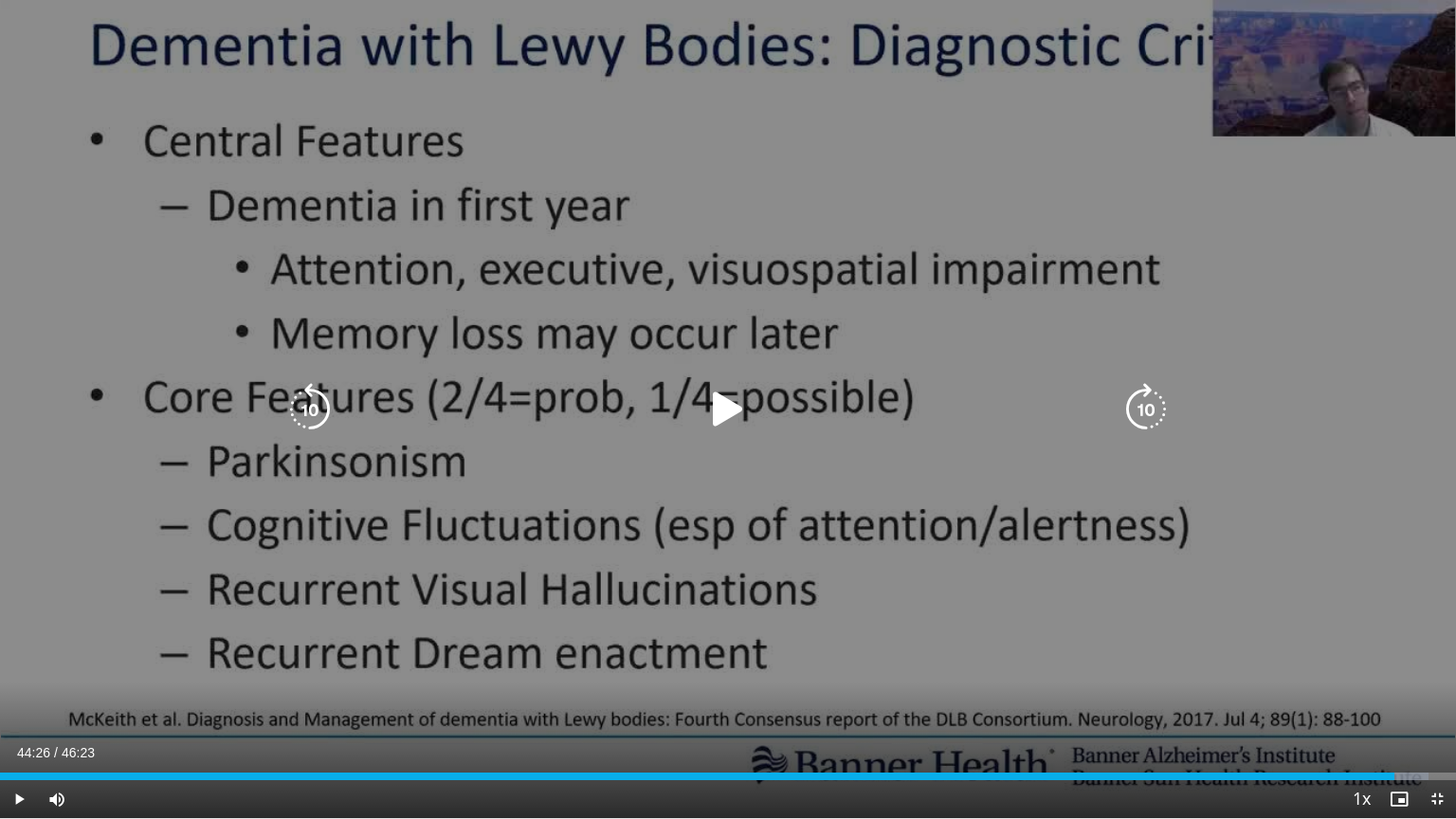 click at bounding box center (728, 410) 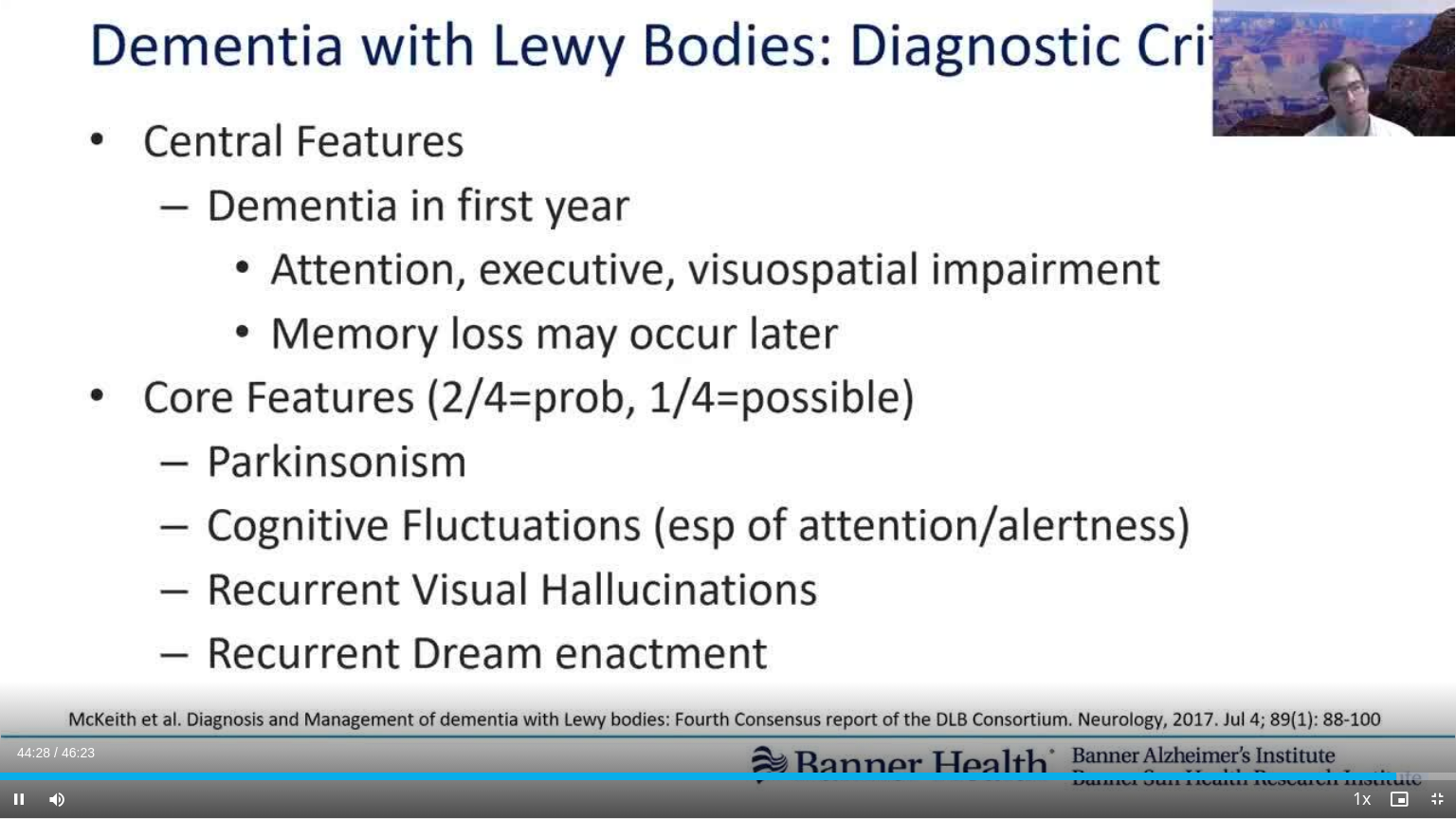 type 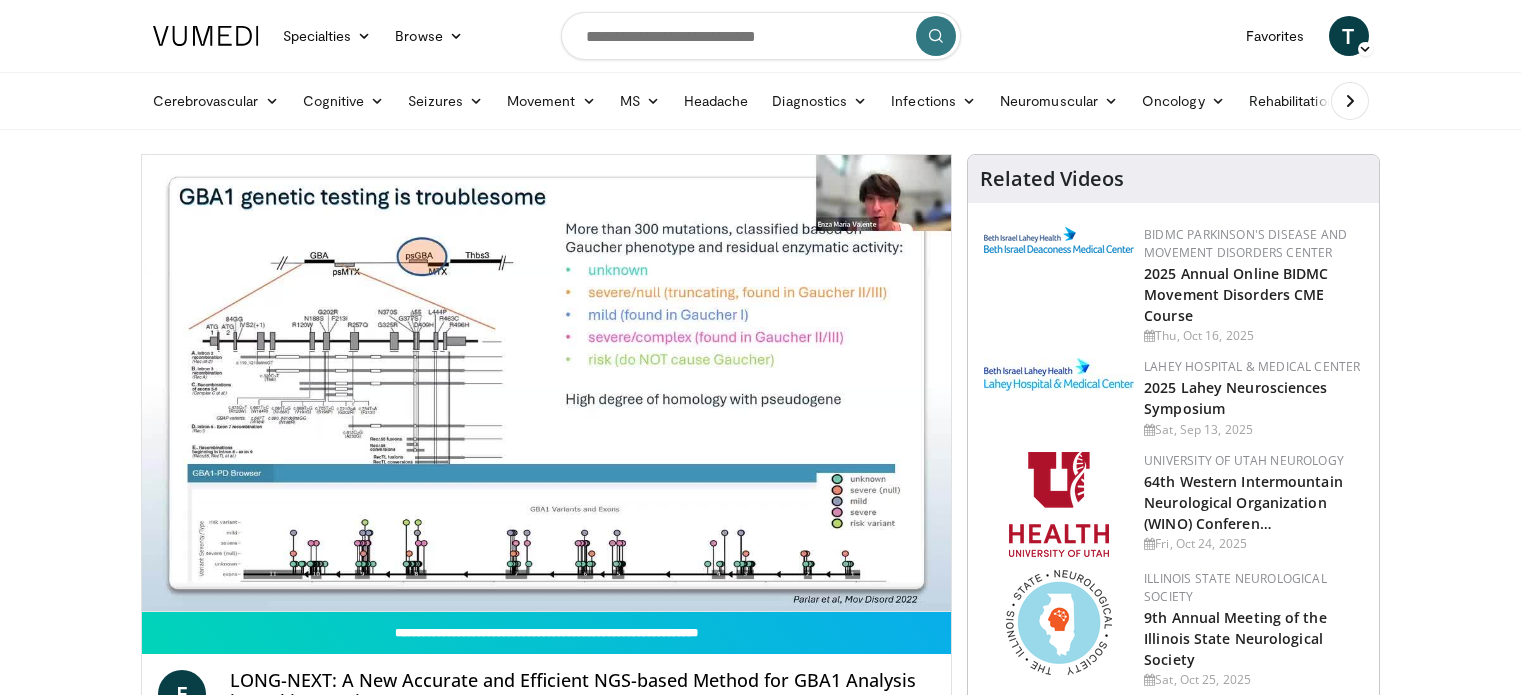 scroll, scrollTop: 0, scrollLeft: 0, axis: both 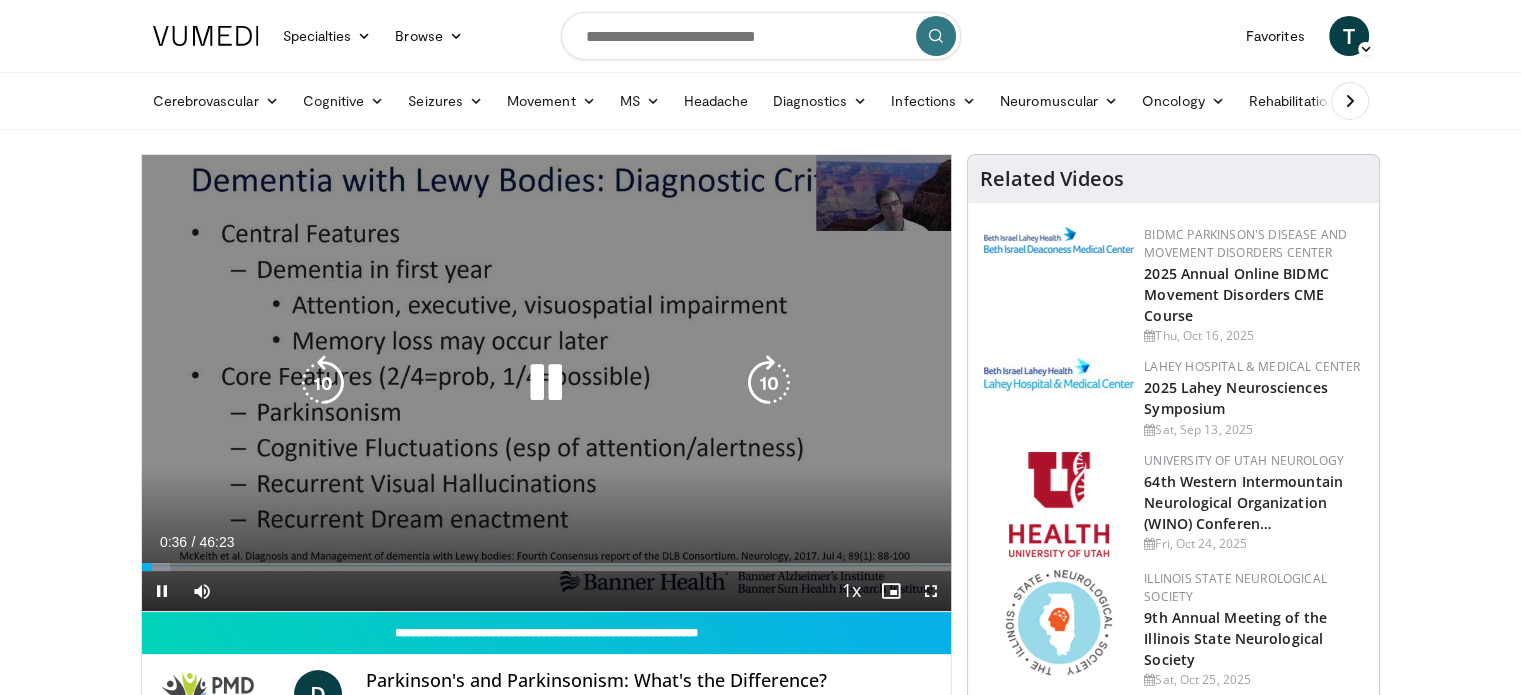 click at bounding box center (546, 383) 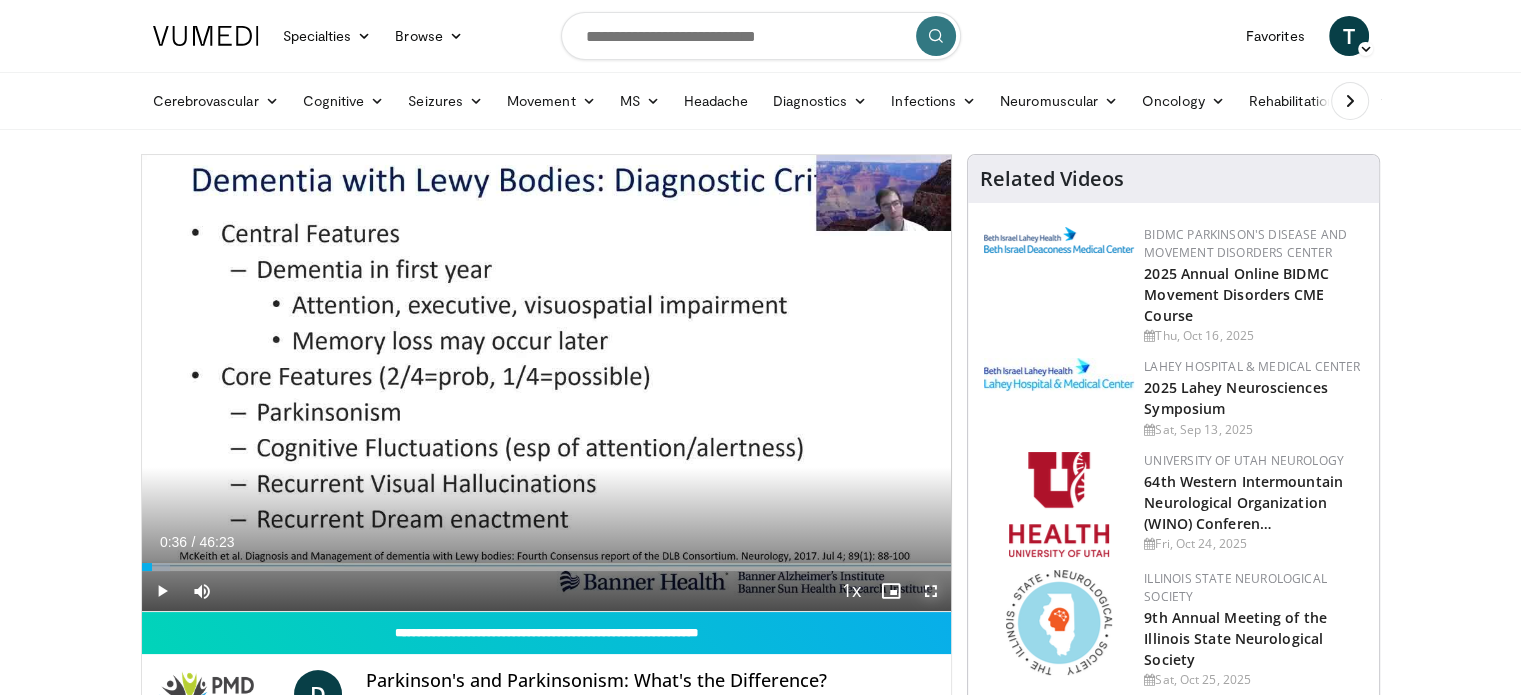 click at bounding box center (931, 591) 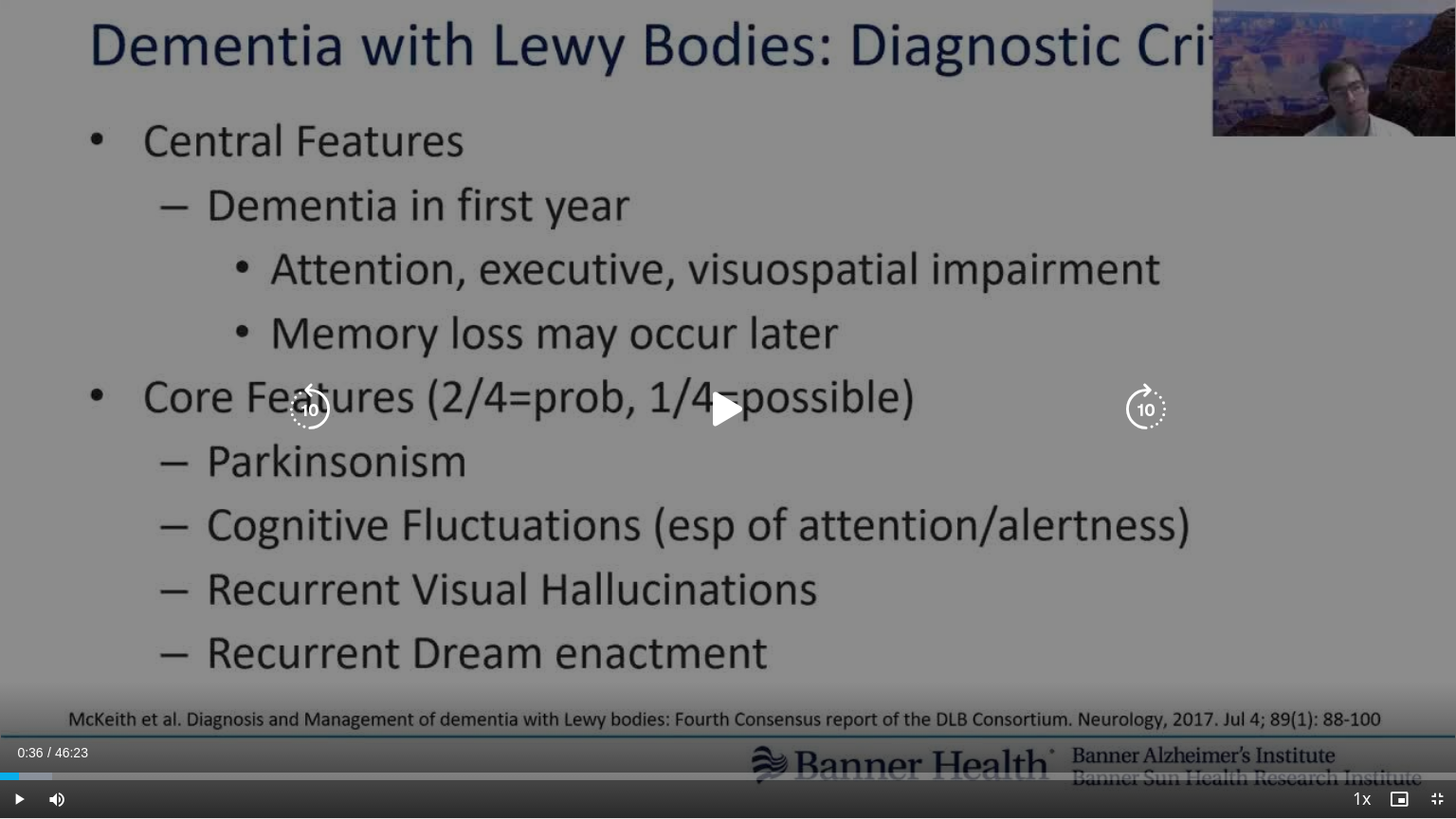 click at bounding box center [728, 410] 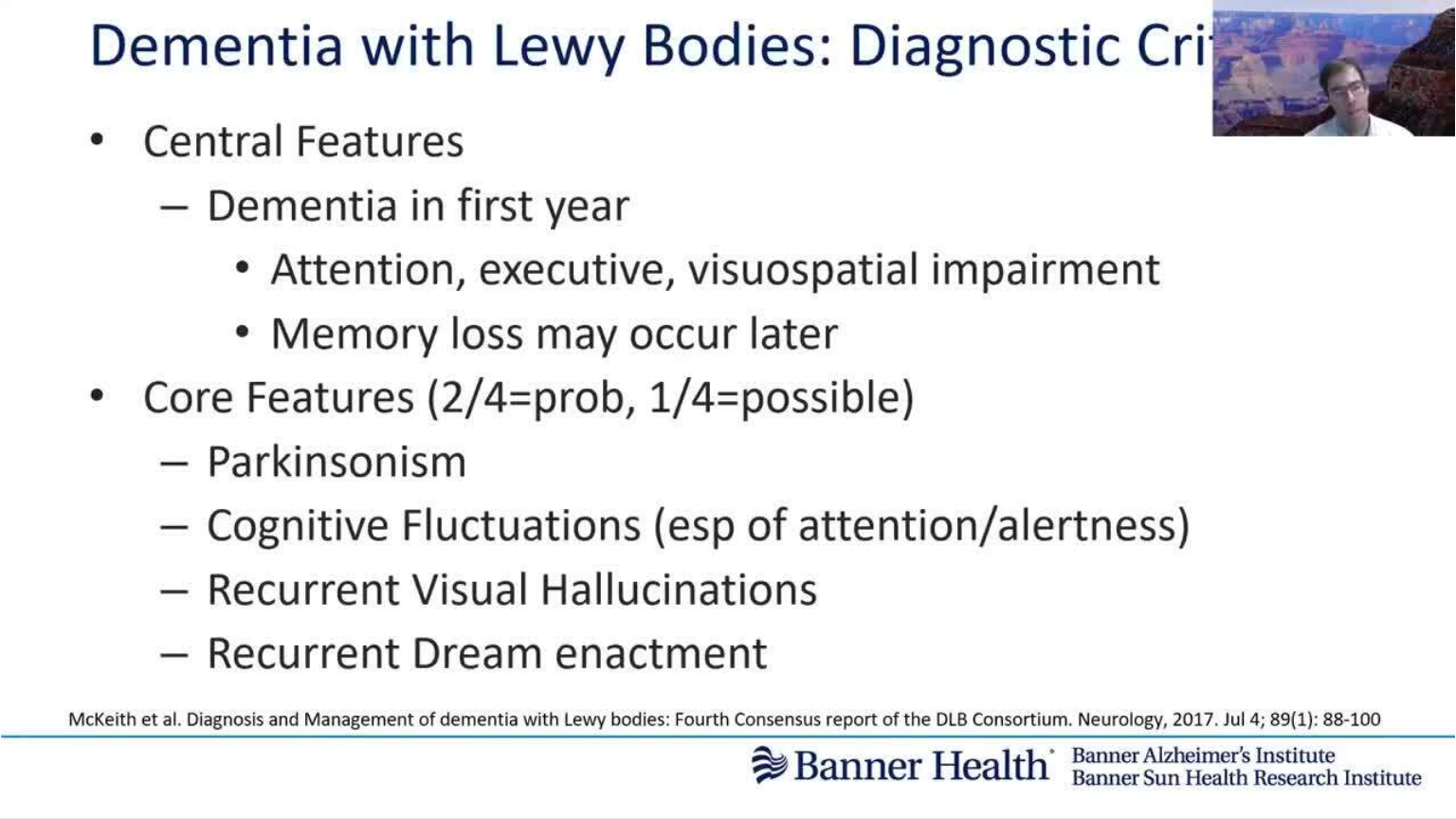 type 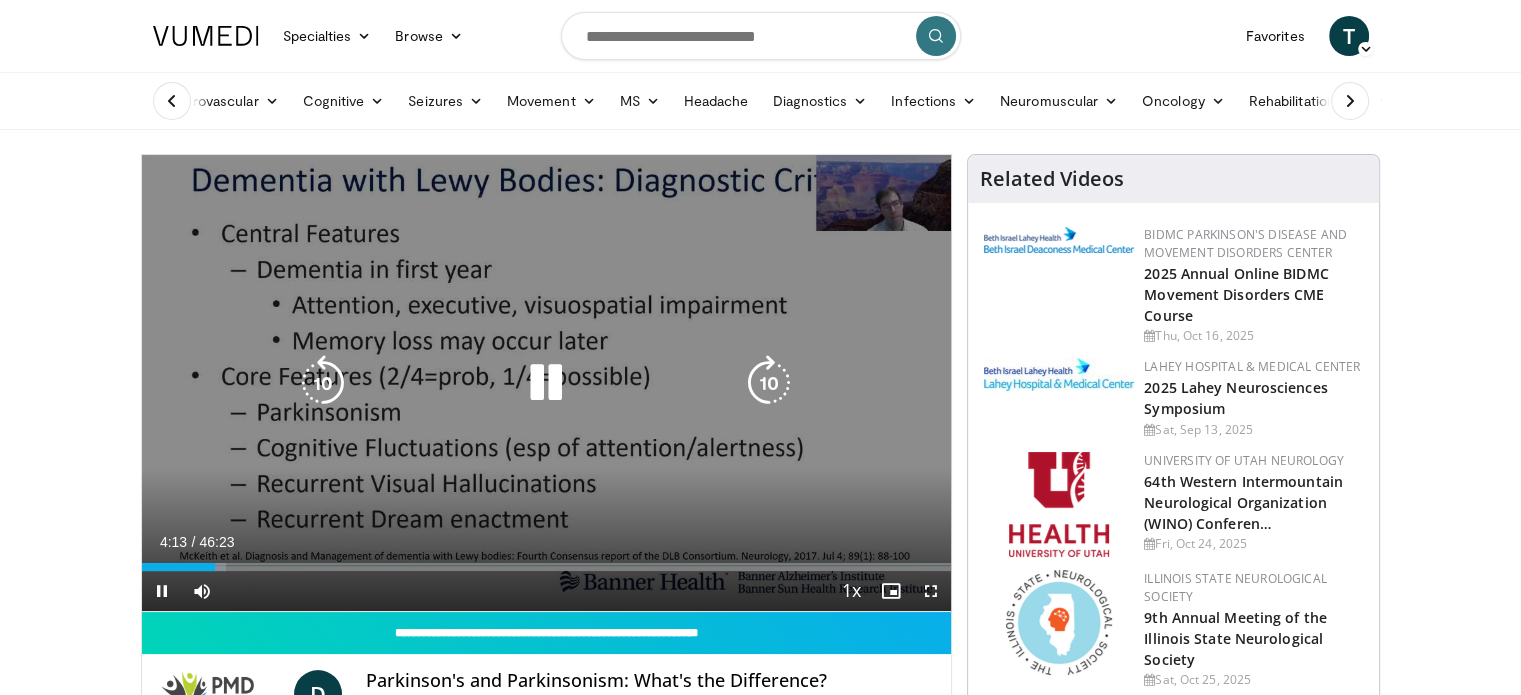 click at bounding box center (546, 383) 